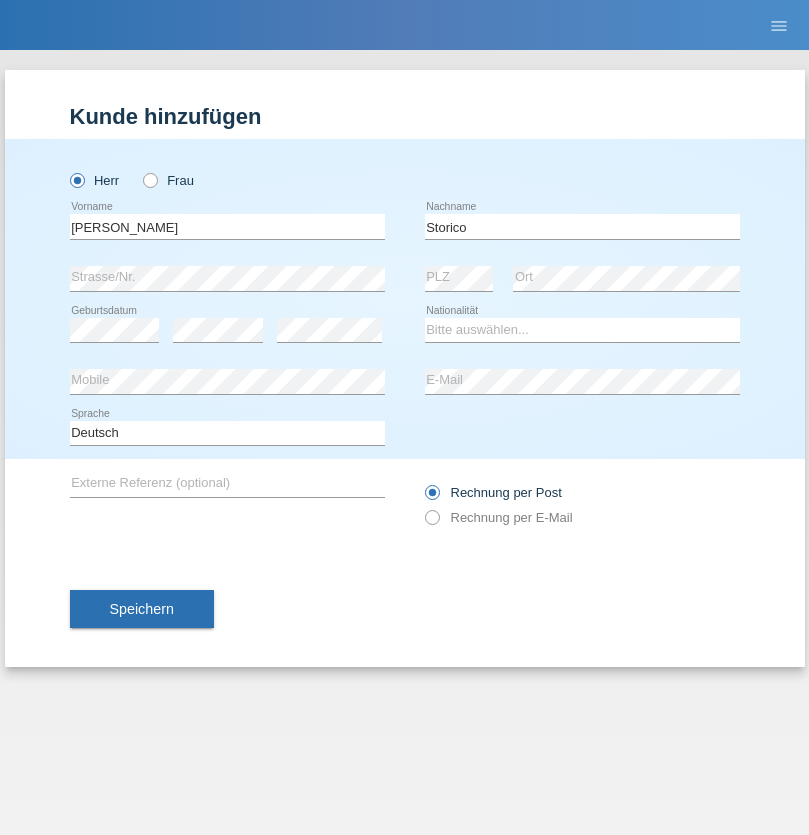 scroll, scrollTop: 0, scrollLeft: 0, axis: both 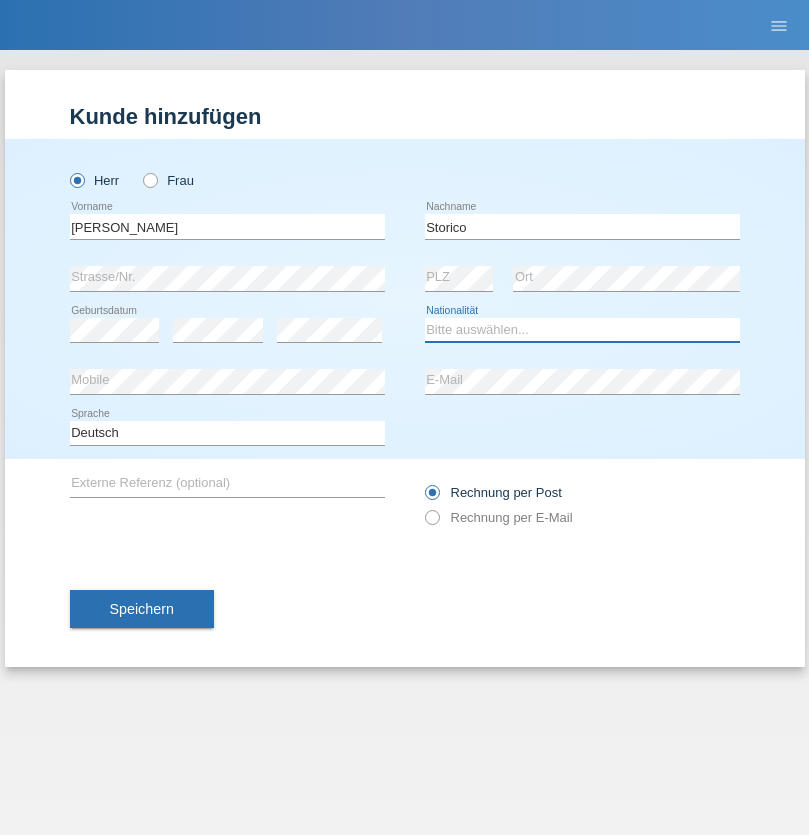 select on "IT" 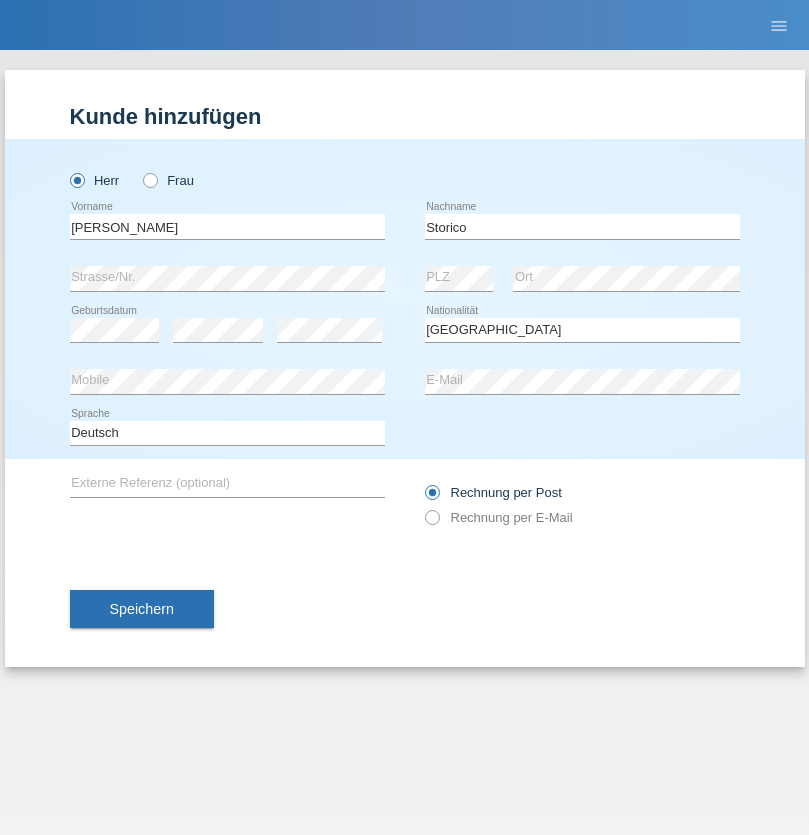 select on "C" 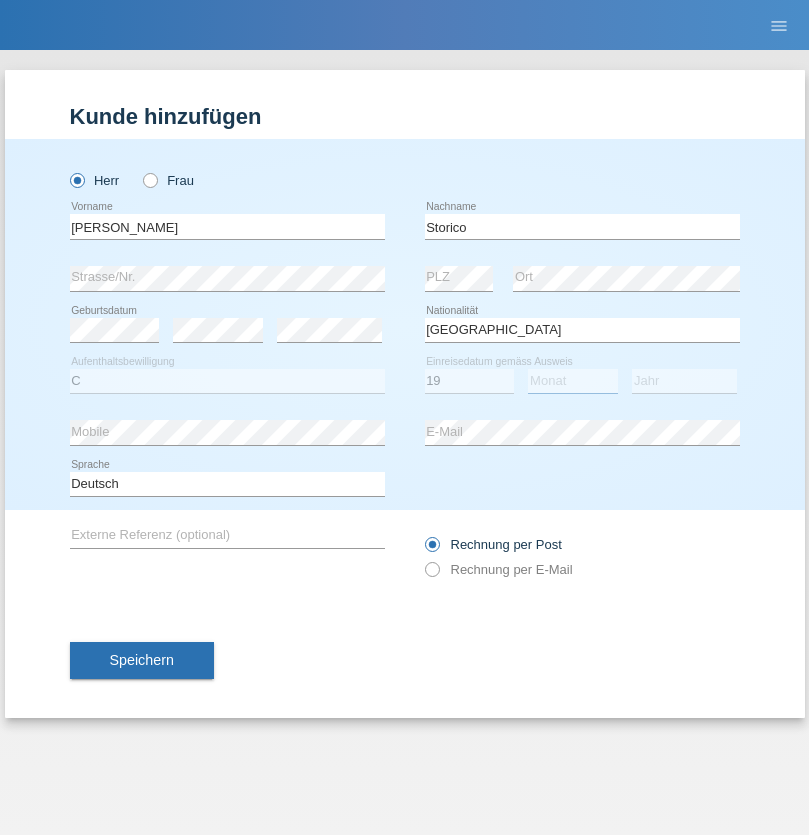 select on "07" 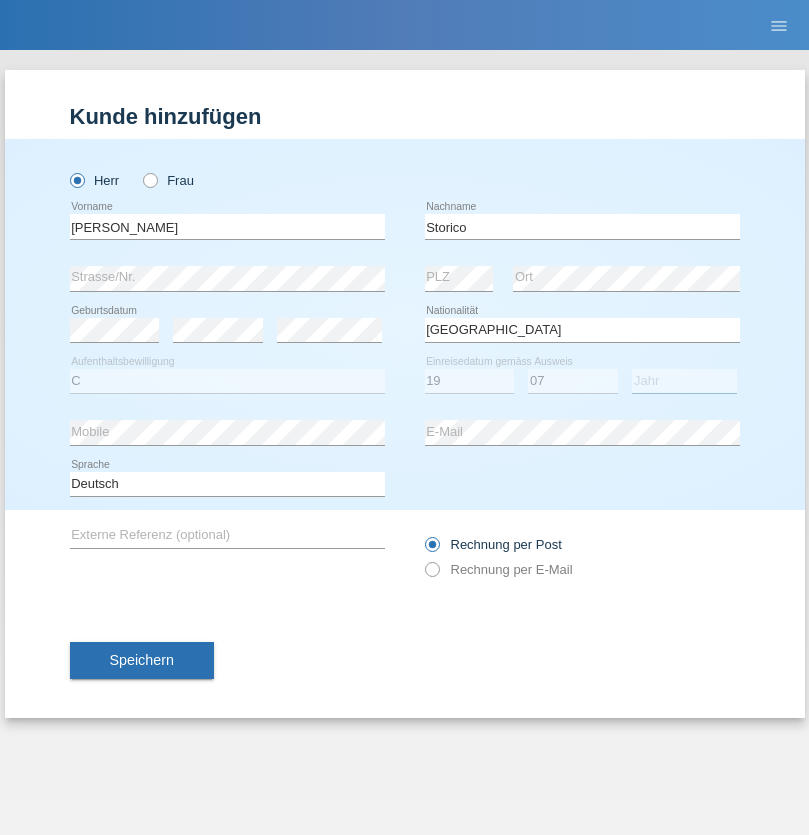 select on "2021" 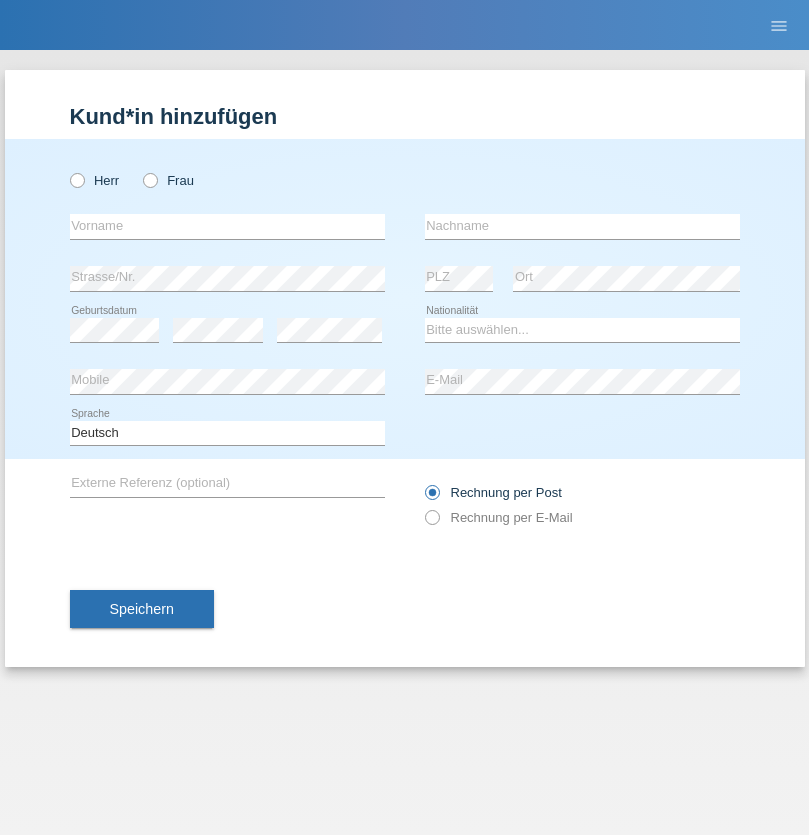 scroll, scrollTop: 0, scrollLeft: 0, axis: both 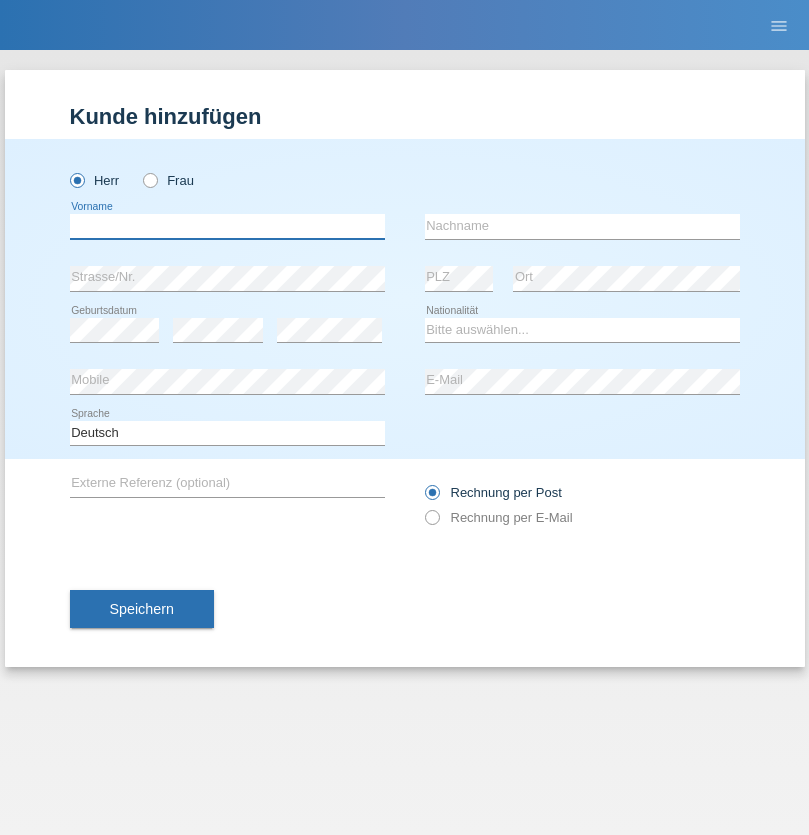 click at bounding box center [227, 226] 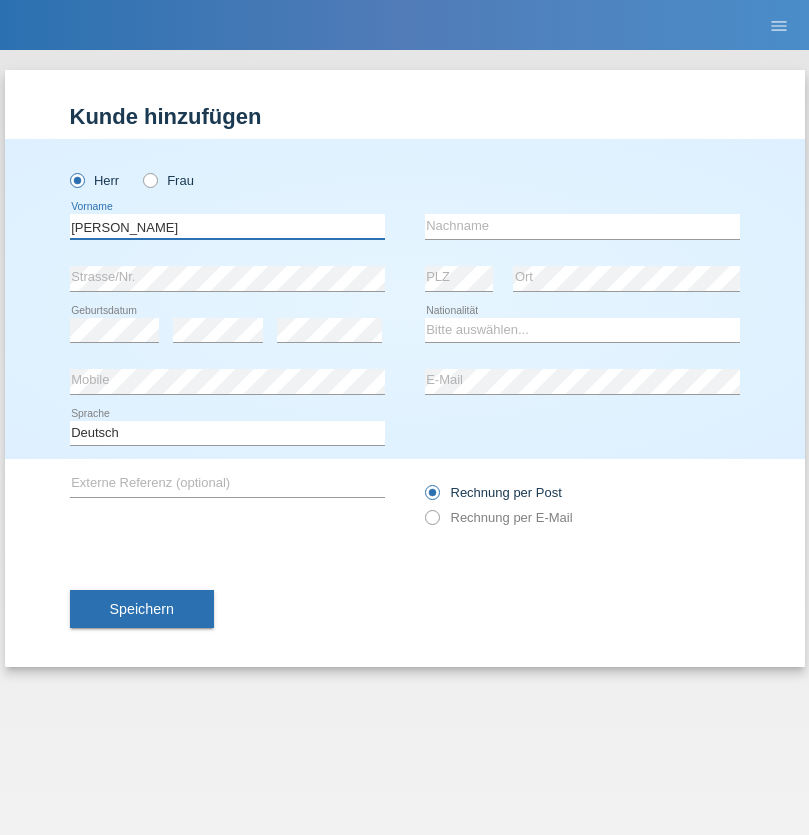 type on "Paolo" 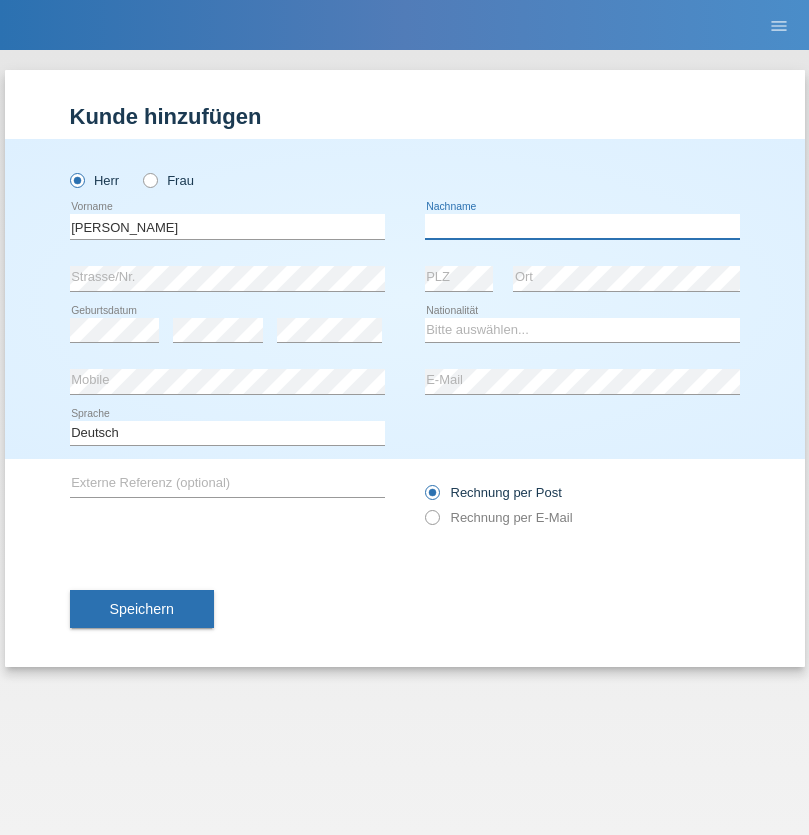click at bounding box center (582, 226) 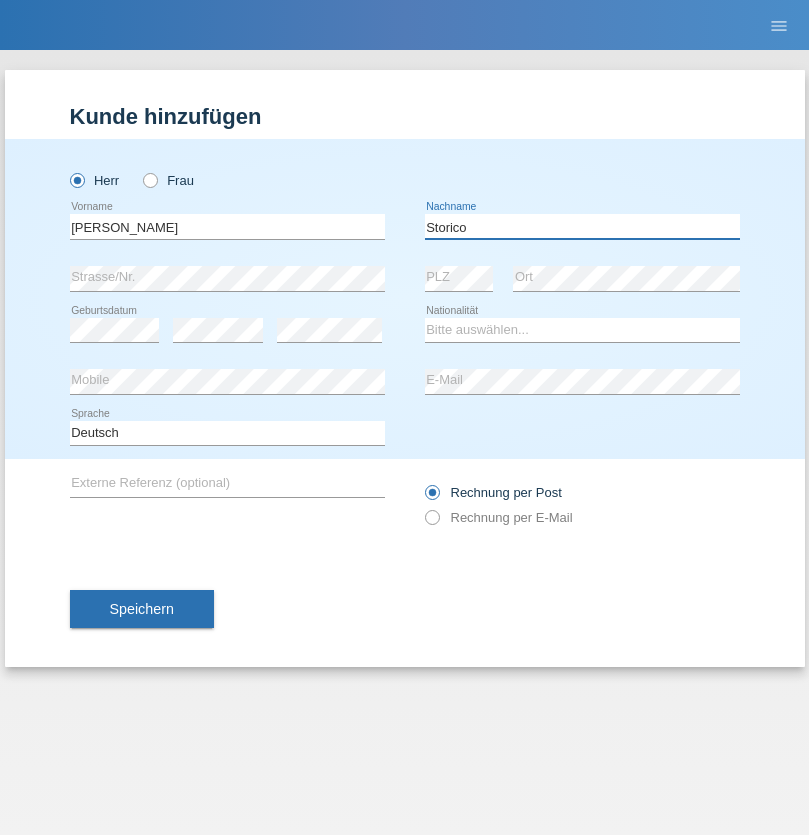 type on "Storico" 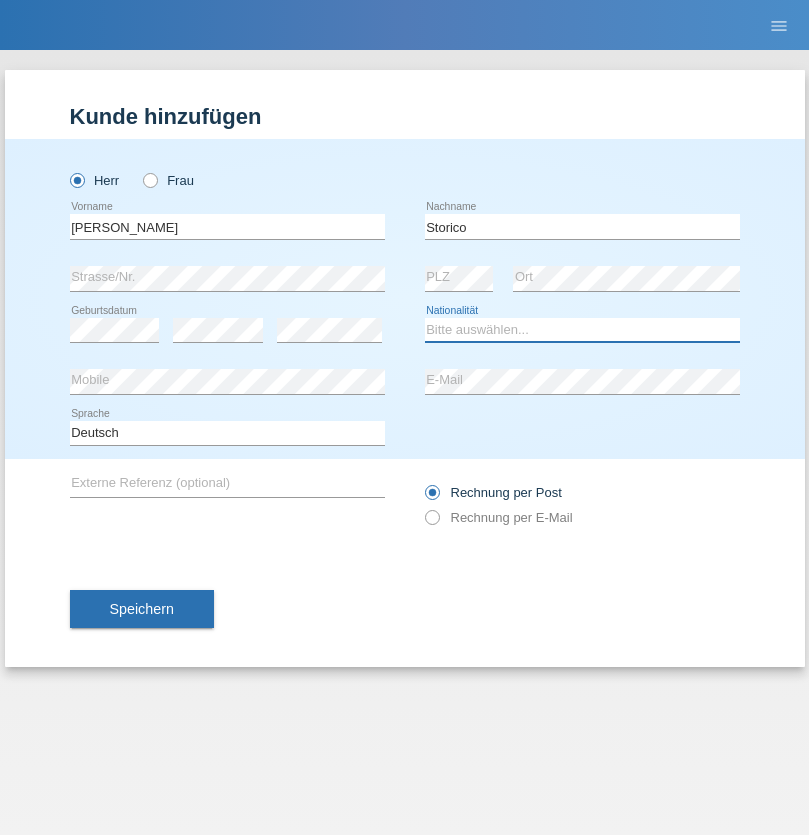 select on "IT" 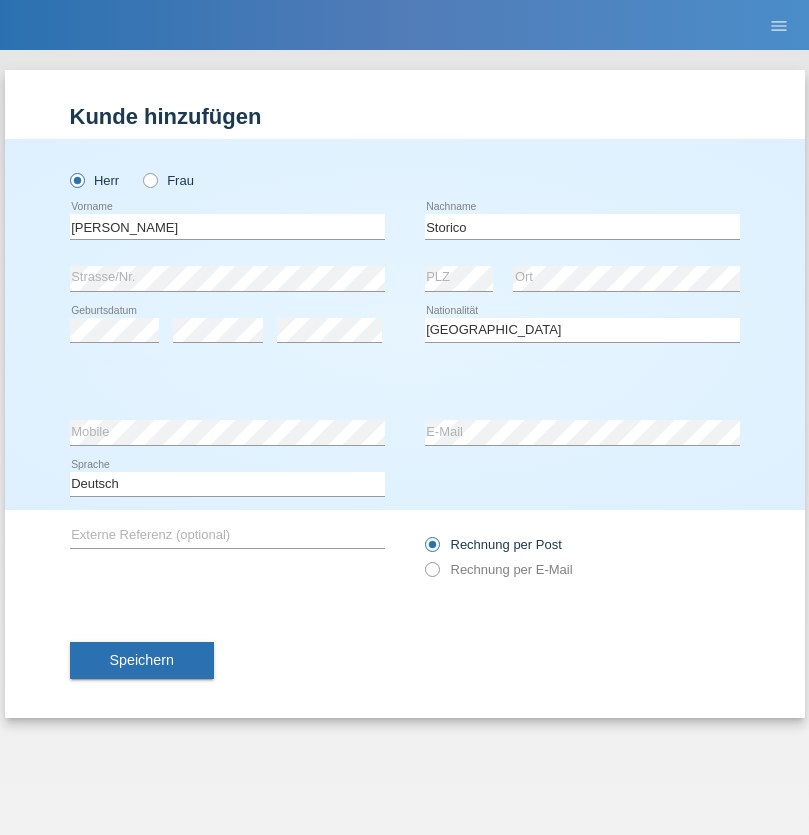 select on "C" 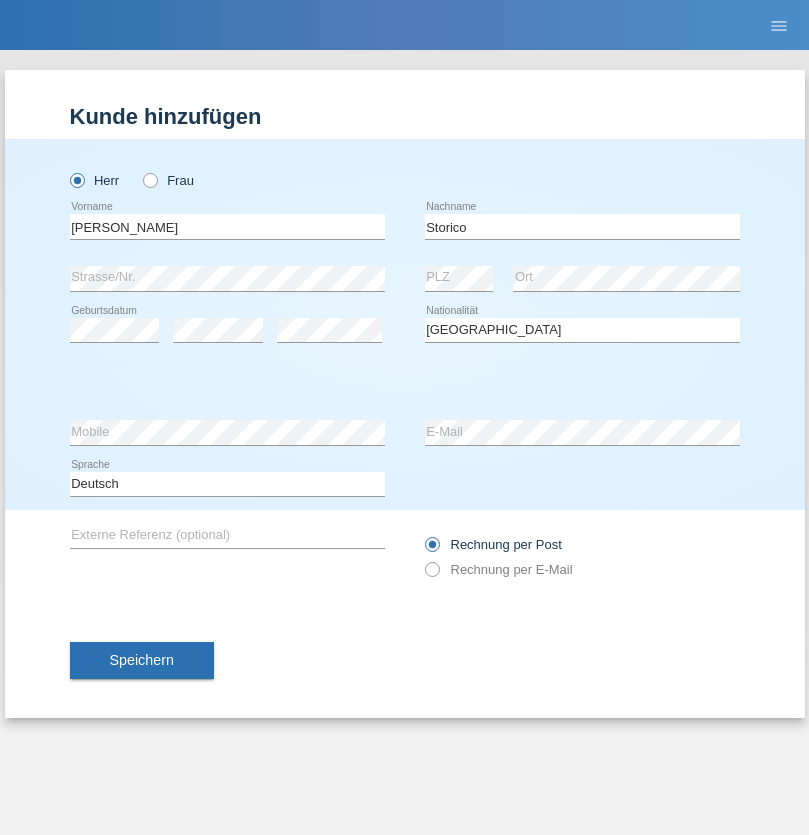 select on "19" 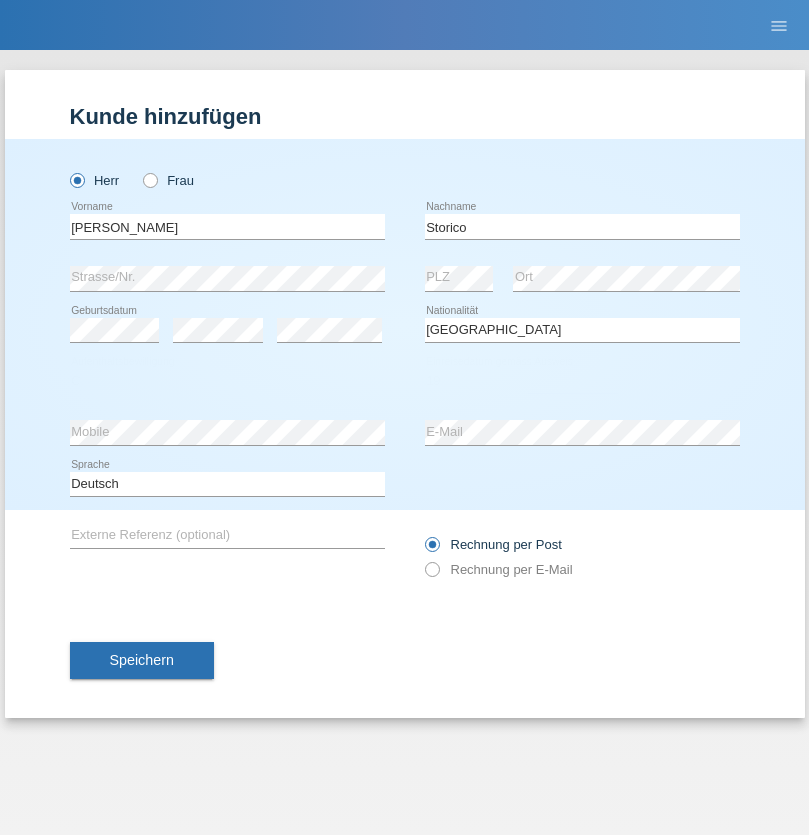 select on "07" 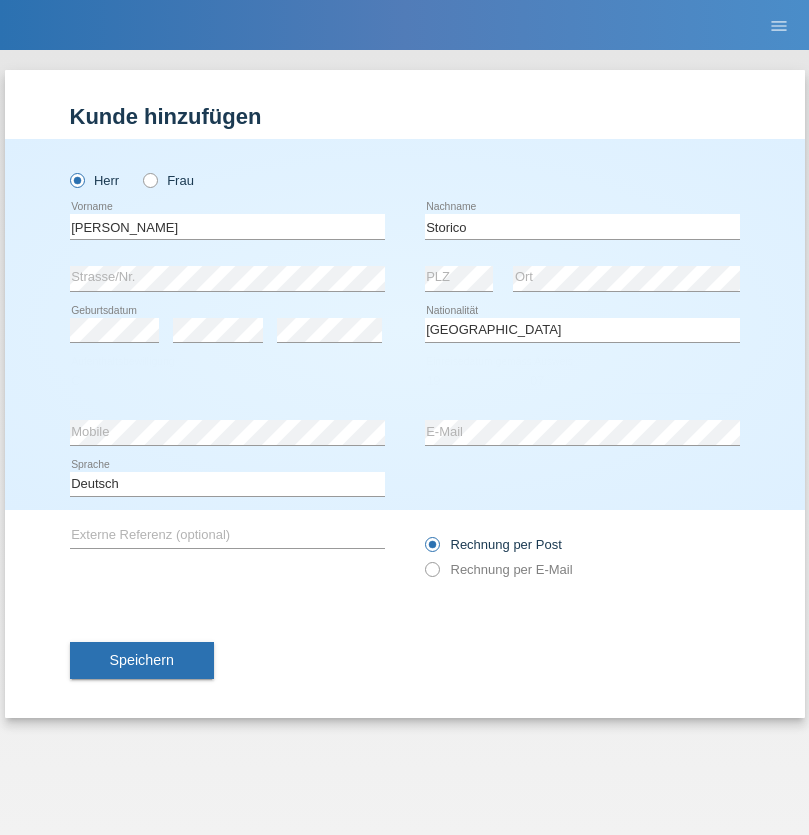 select on "2021" 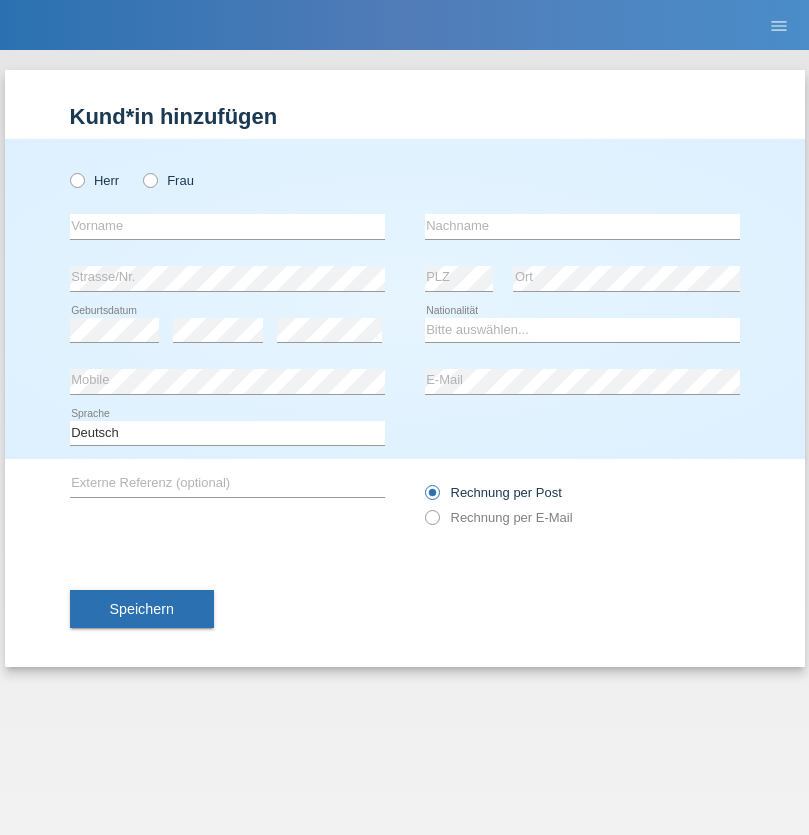 scroll, scrollTop: 0, scrollLeft: 0, axis: both 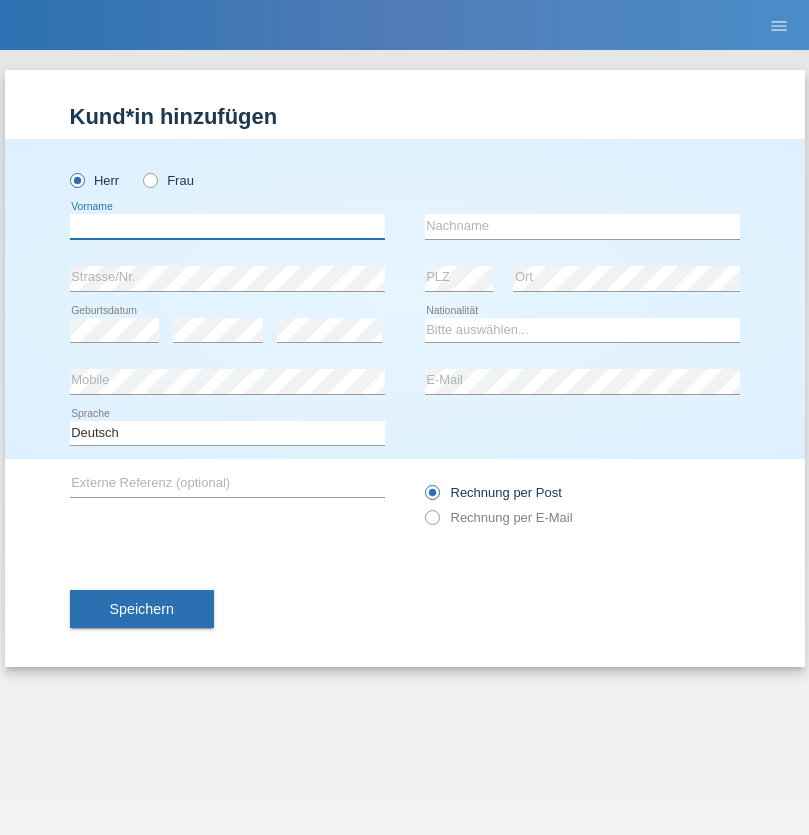 click at bounding box center [227, 226] 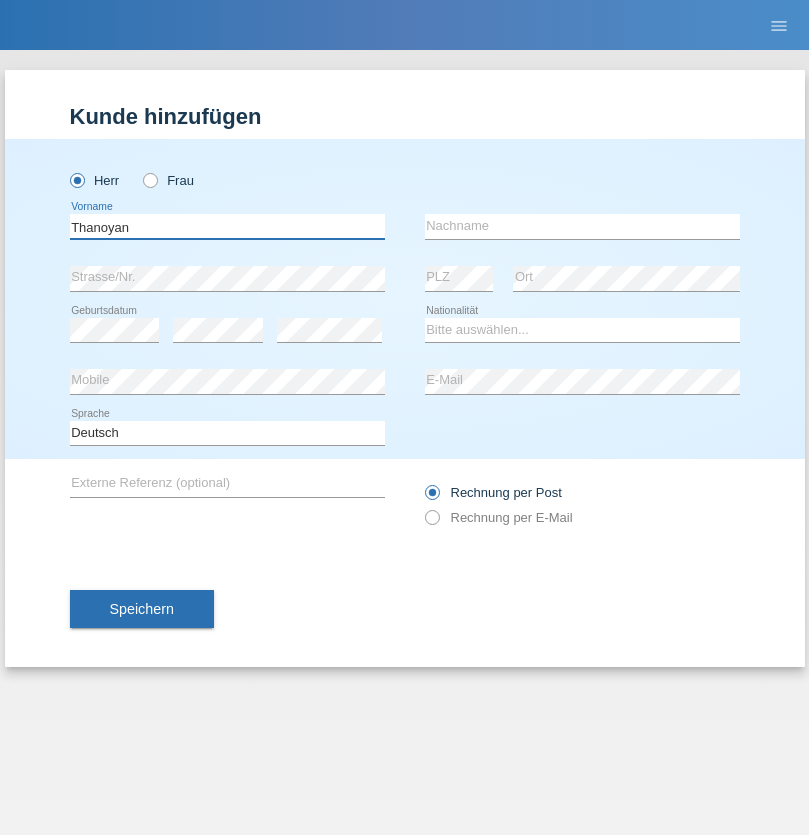 type on "Thanoyan" 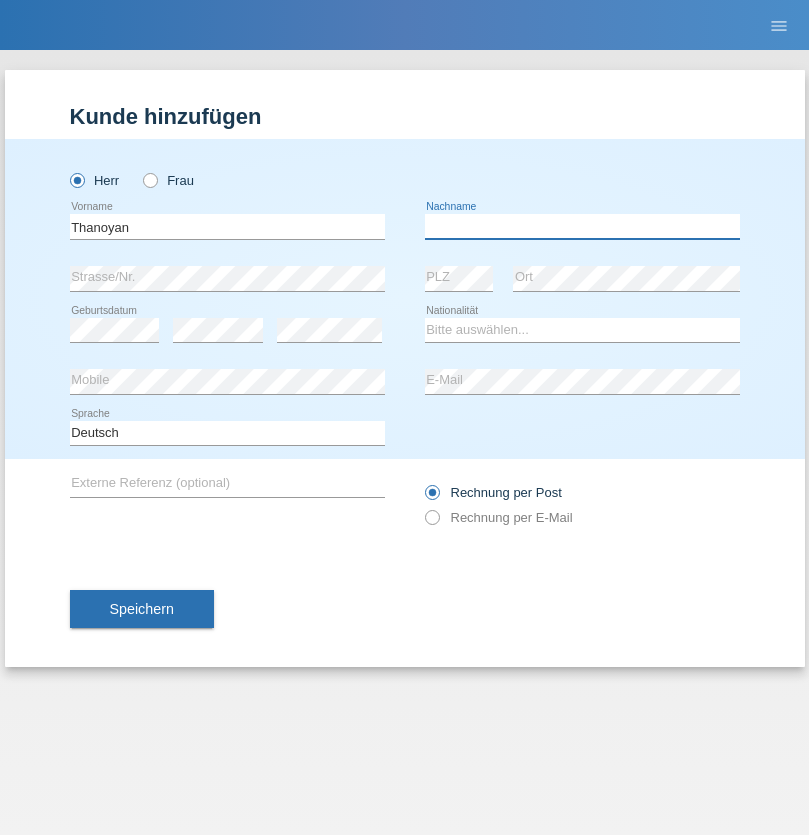 click at bounding box center [582, 226] 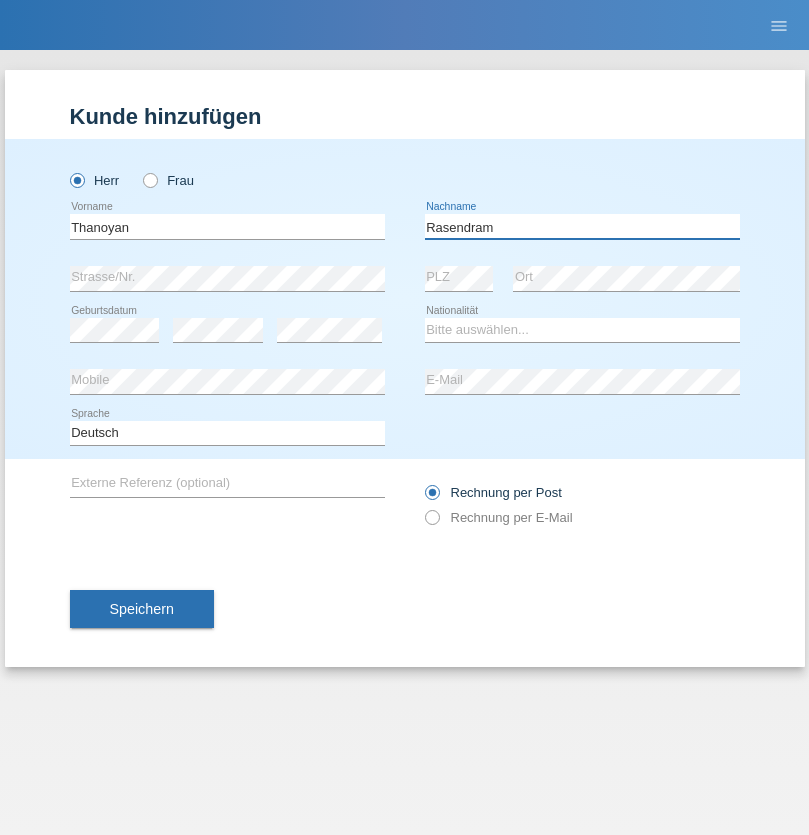 type on "Rasendram" 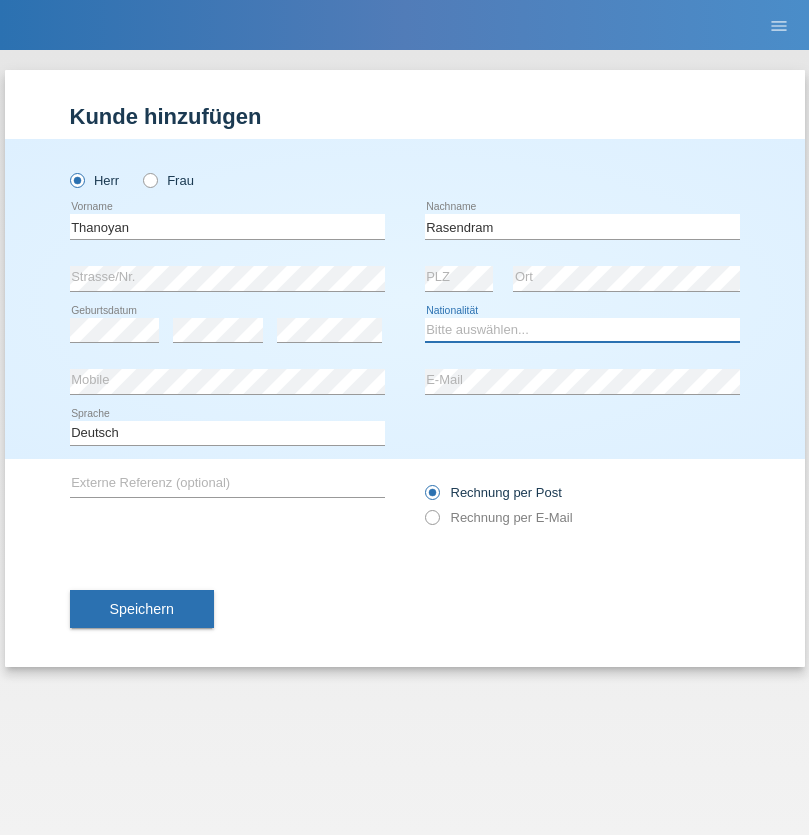 select on "LK" 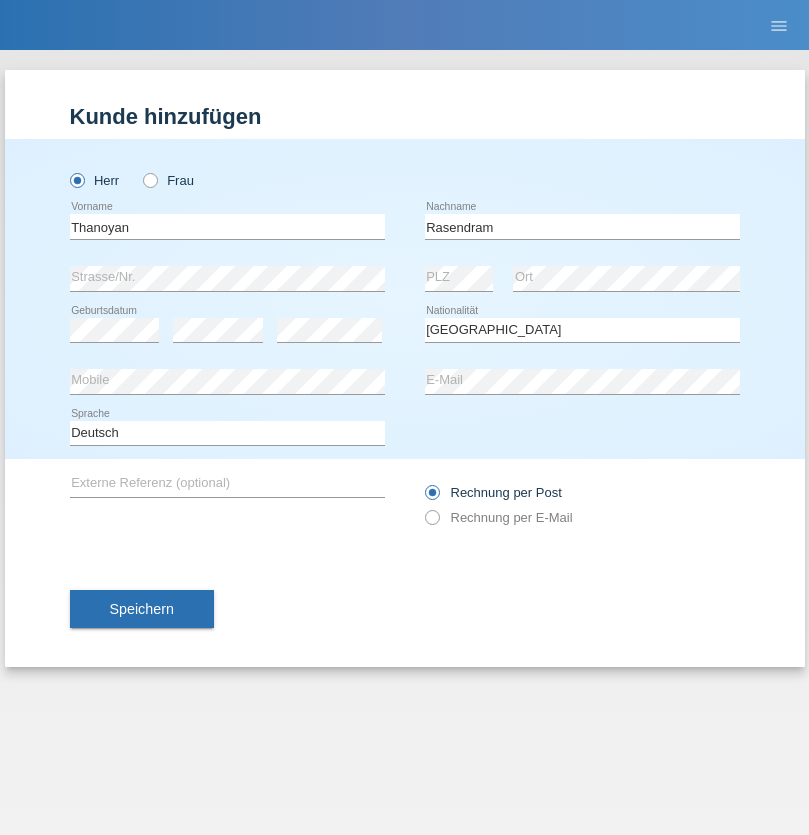 select on "C" 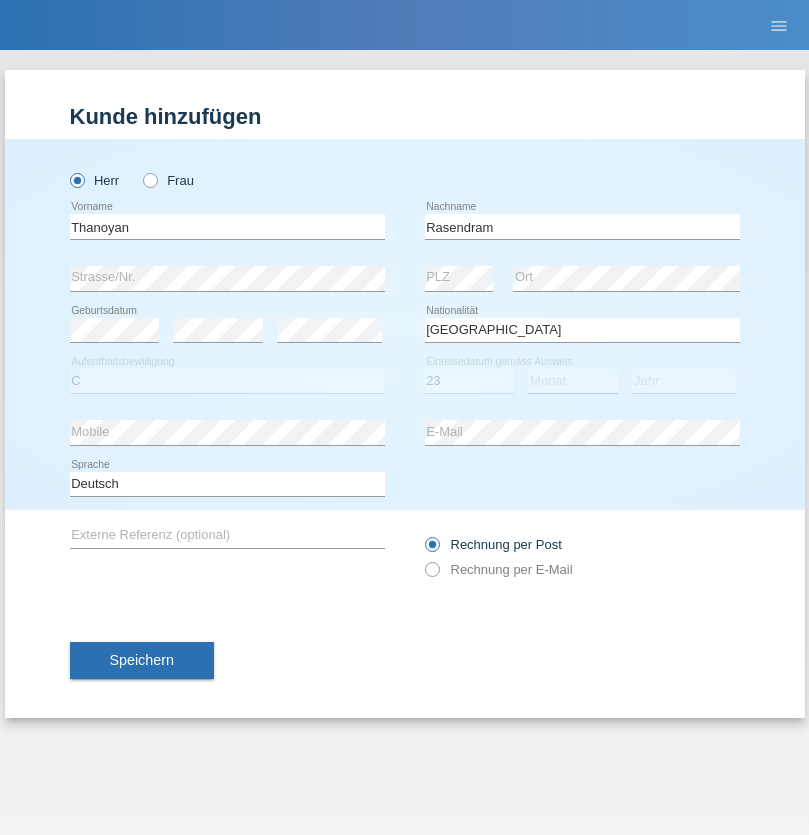 select on "02" 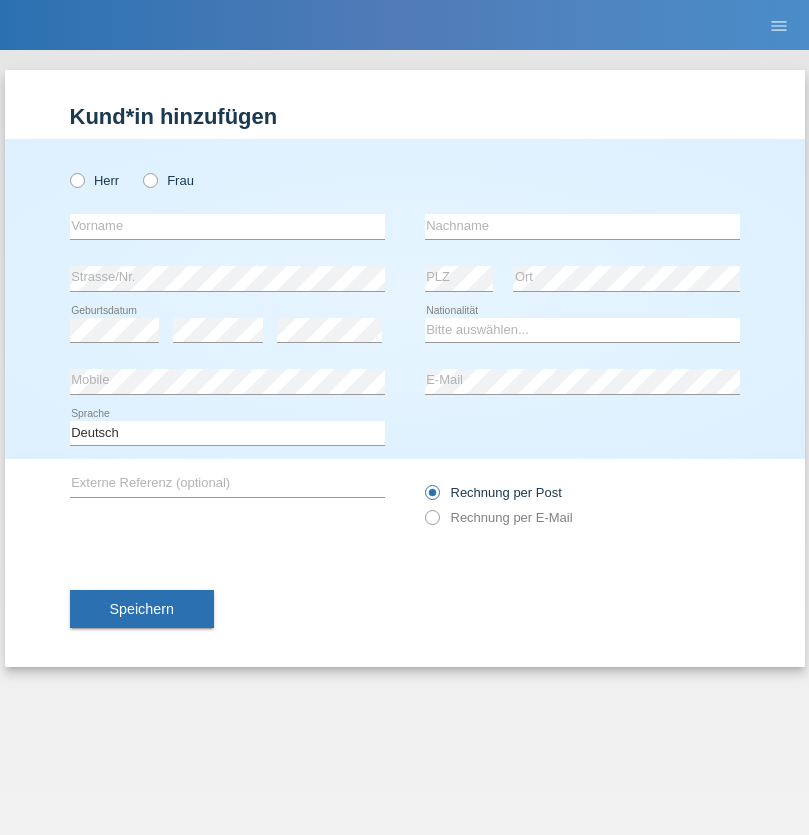 scroll, scrollTop: 0, scrollLeft: 0, axis: both 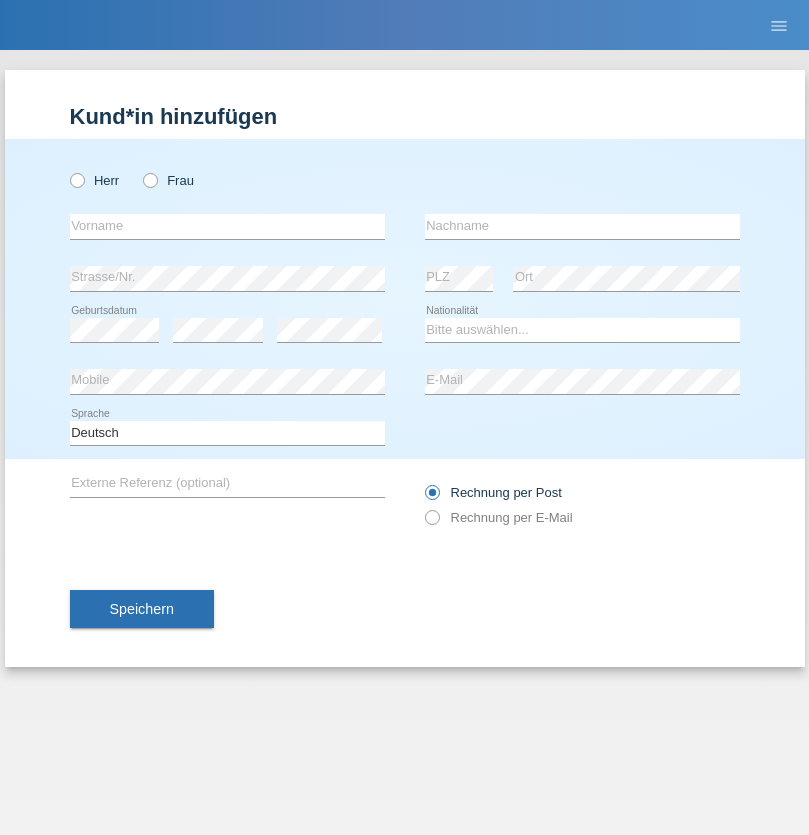 radio on "true" 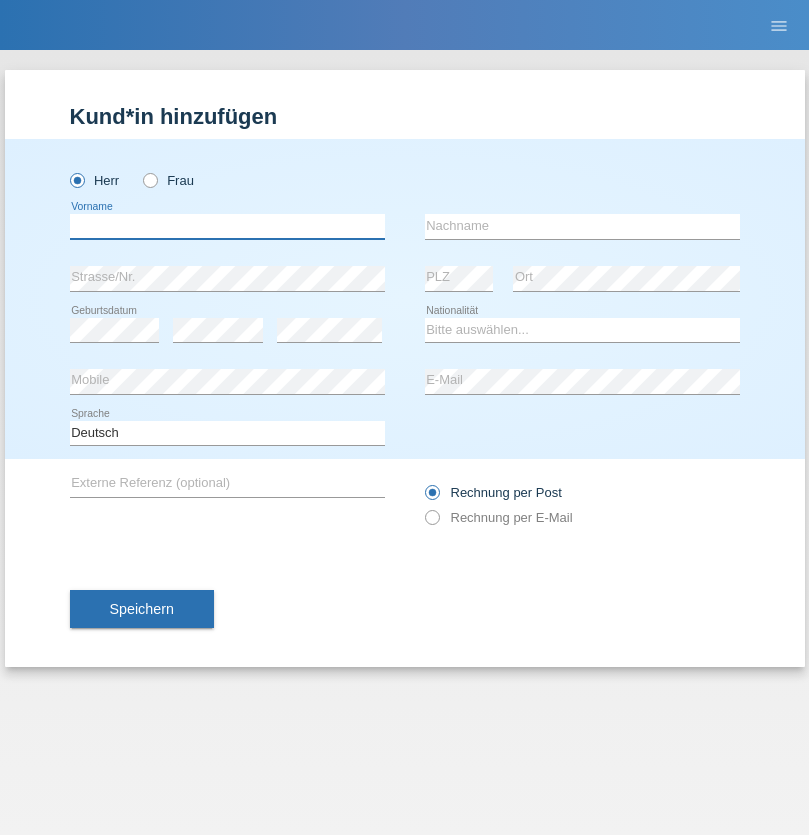 click at bounding box center [227, 226] 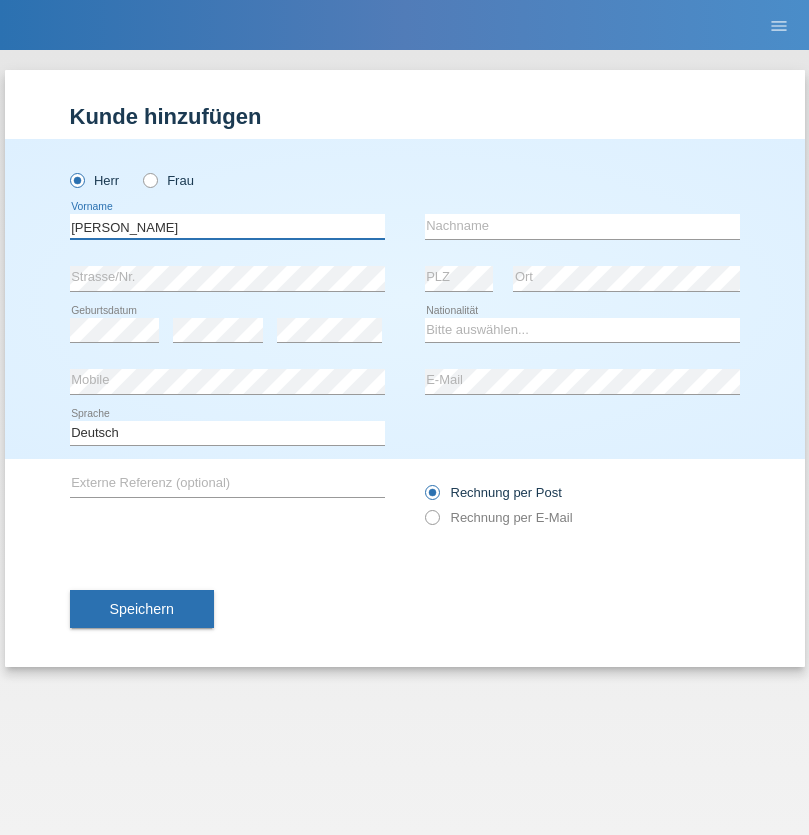 type on "Slawomir" 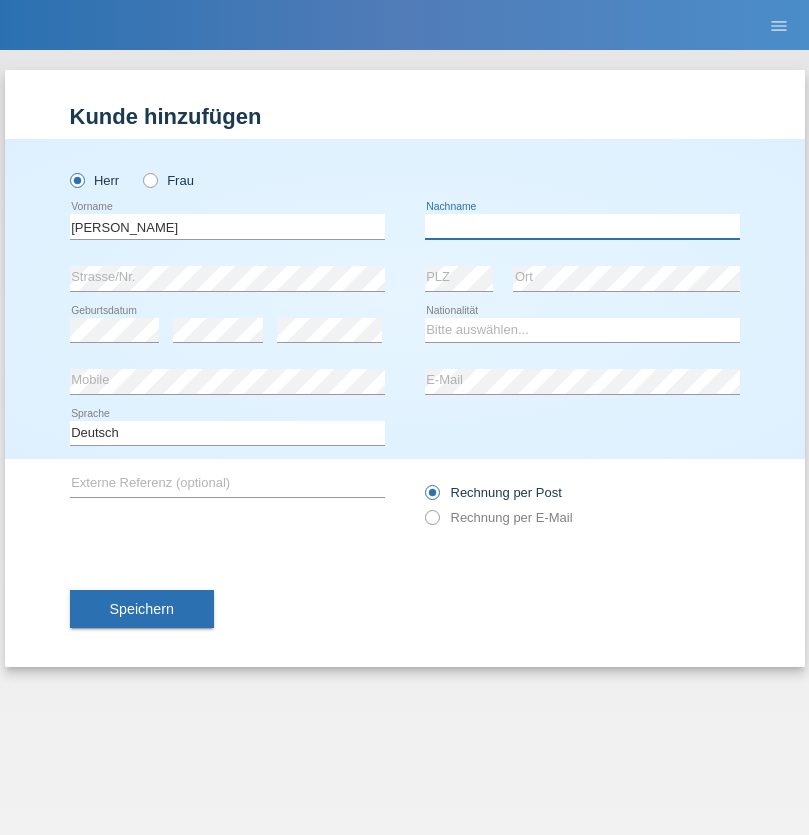click at bounding box center (582, 226) 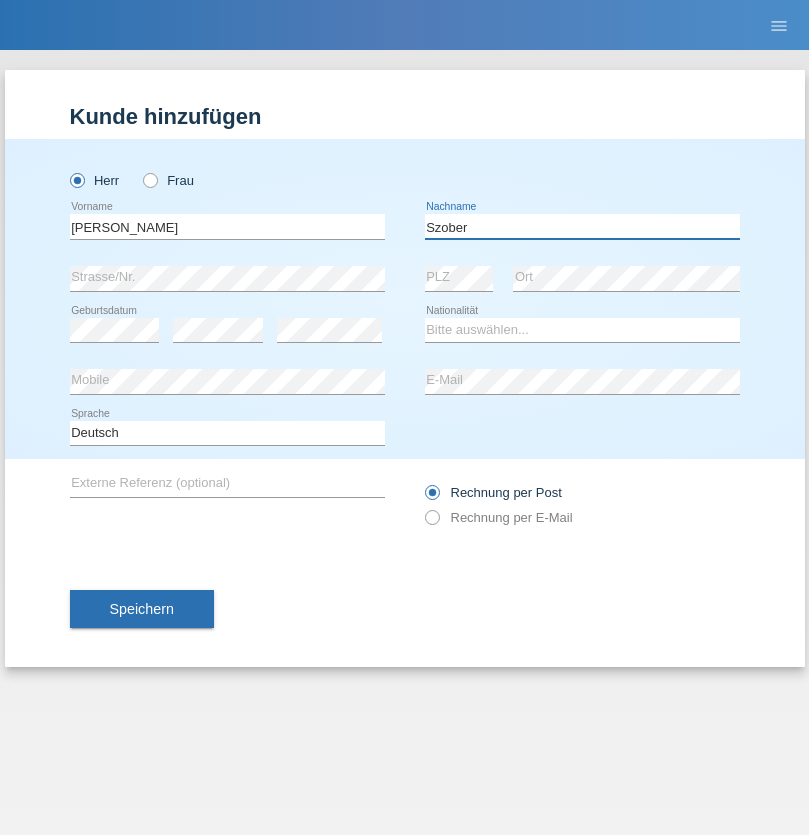 type on "Szober" 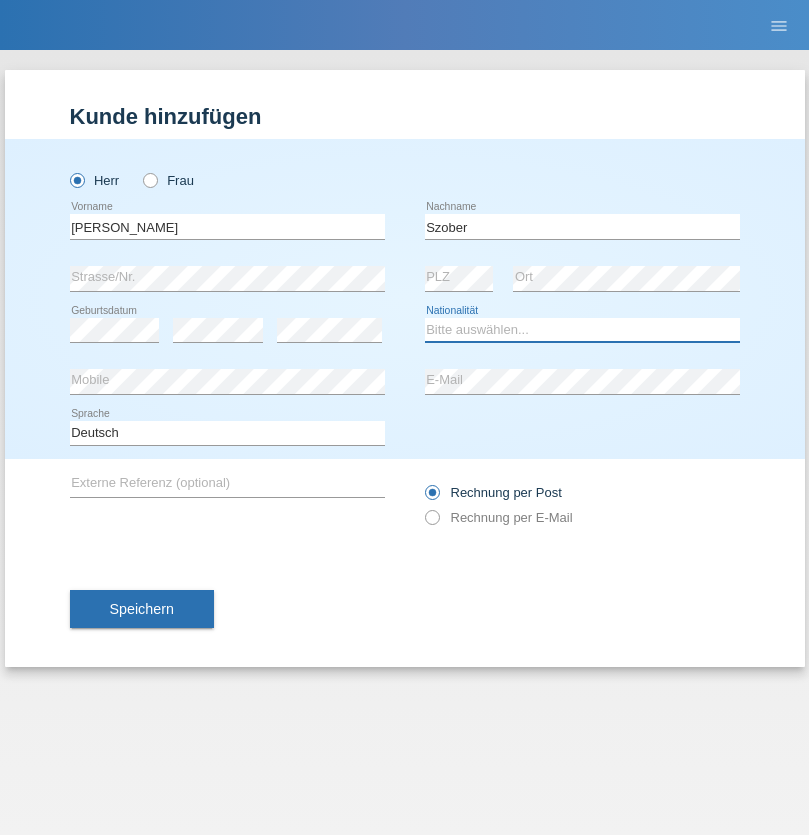 select on "PL" 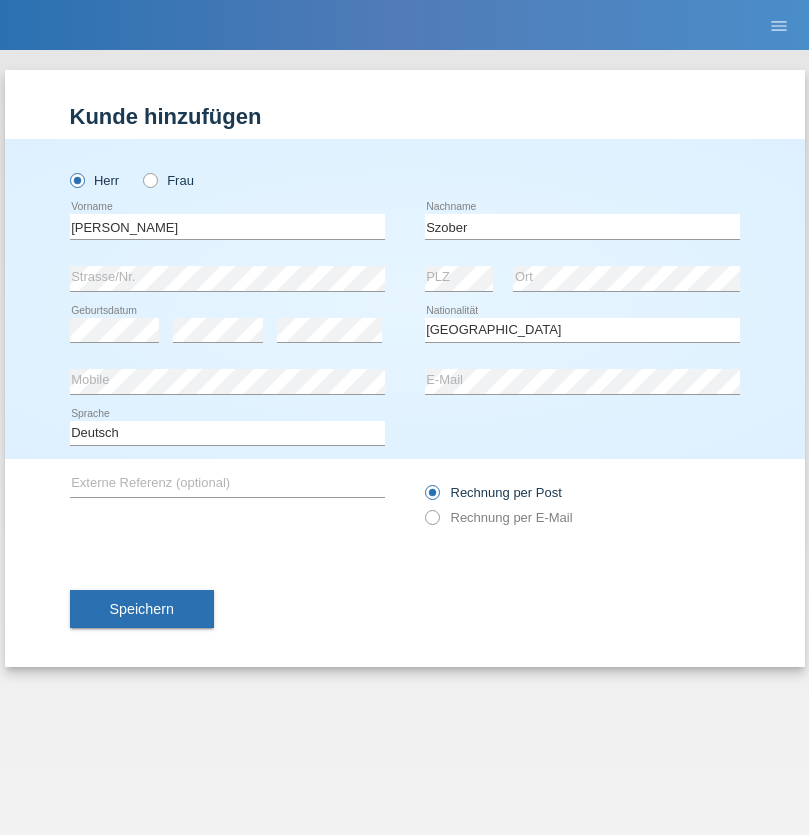 select on "C" 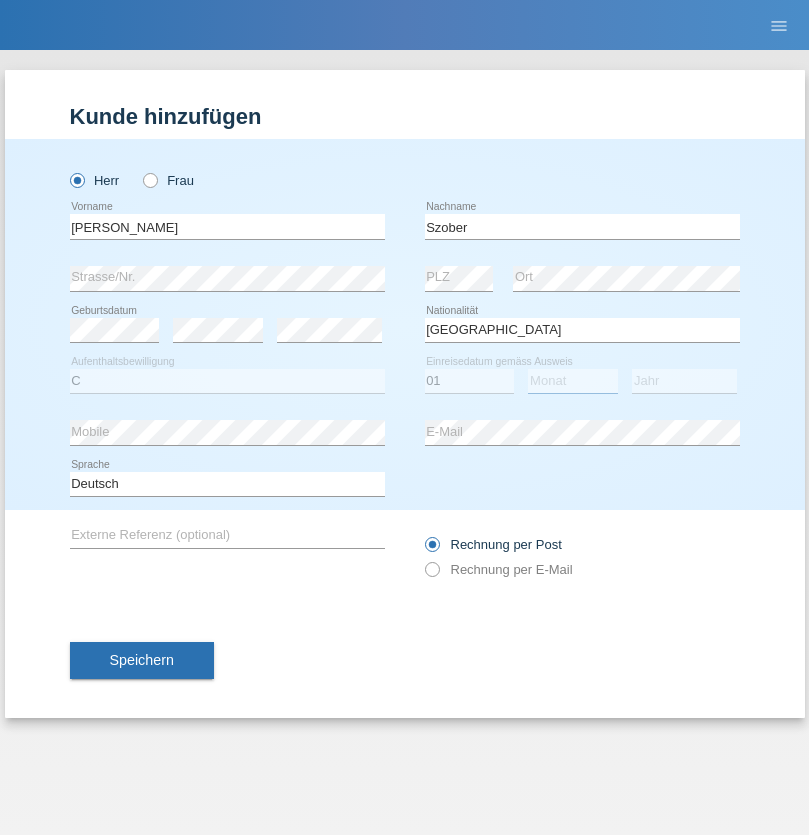 select on "05" 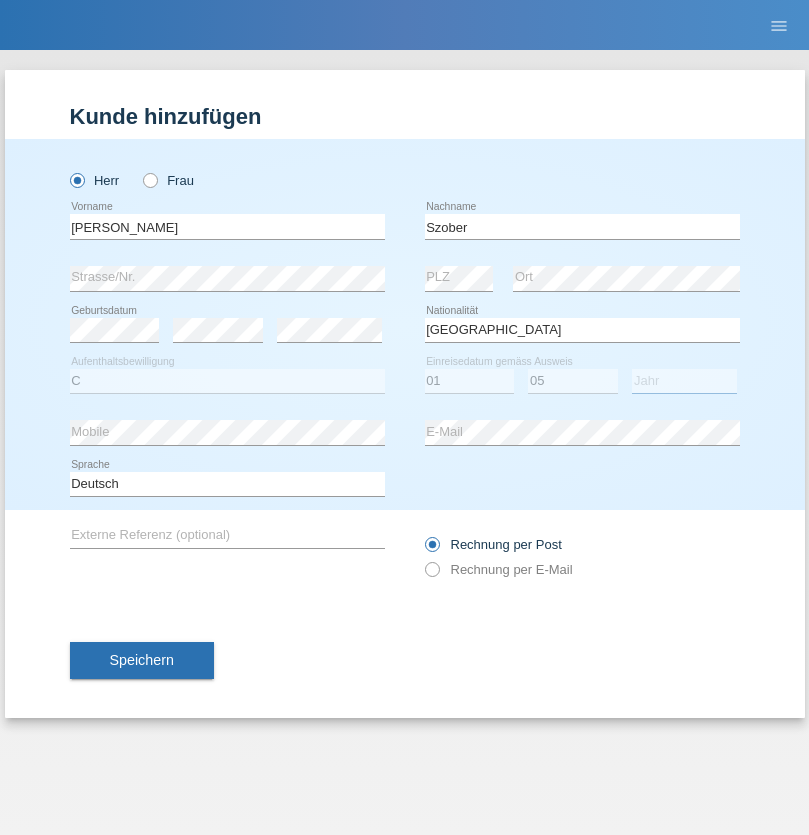 select on "2021" 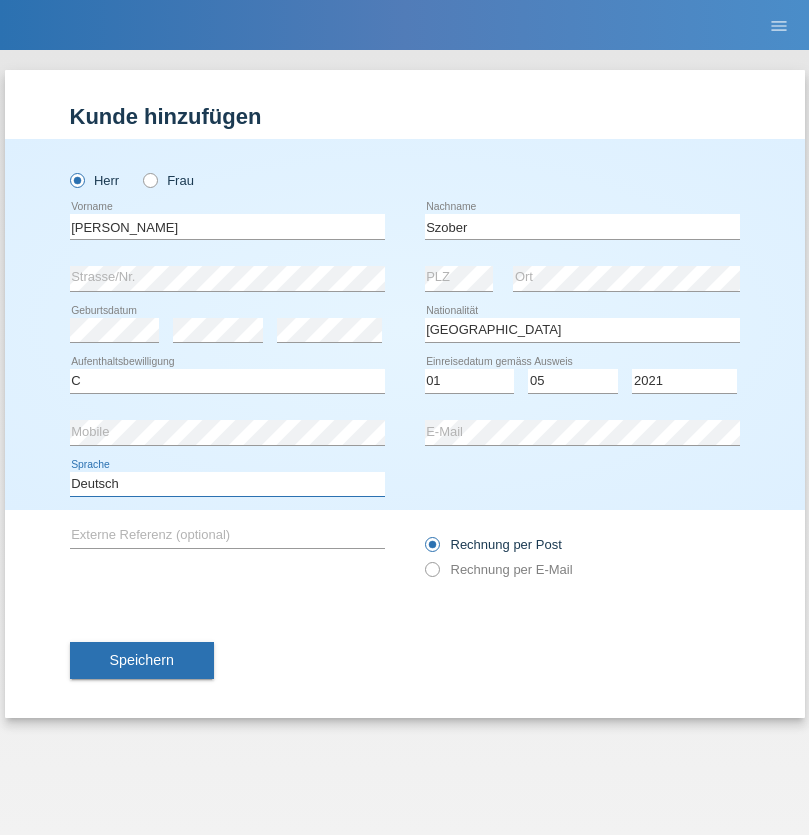 select on "en" 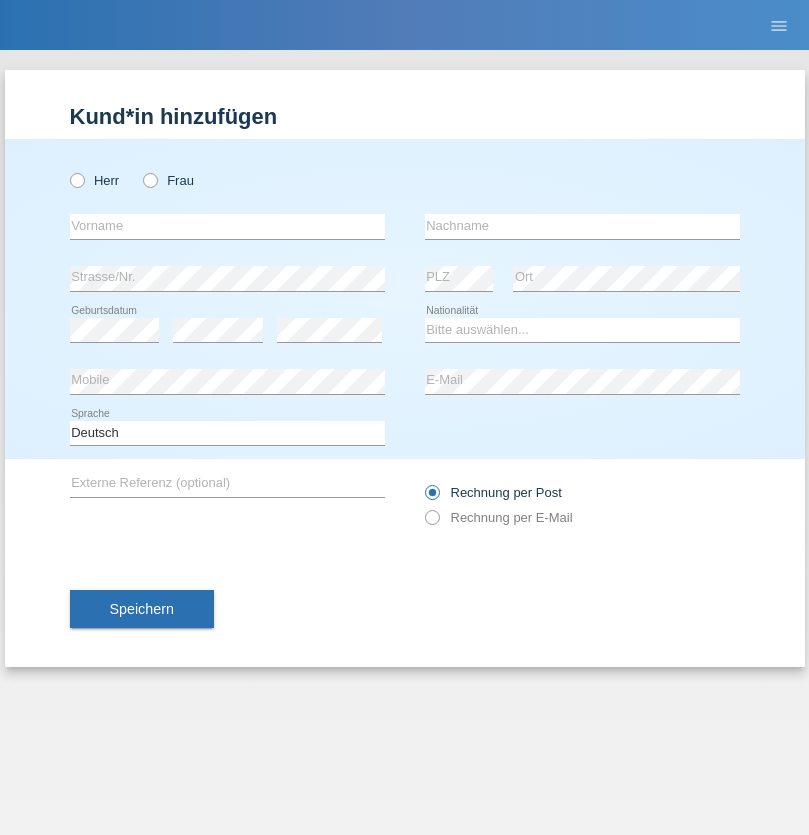 scroll, scrollTop: 0, scrollLeft: 0, axis: both 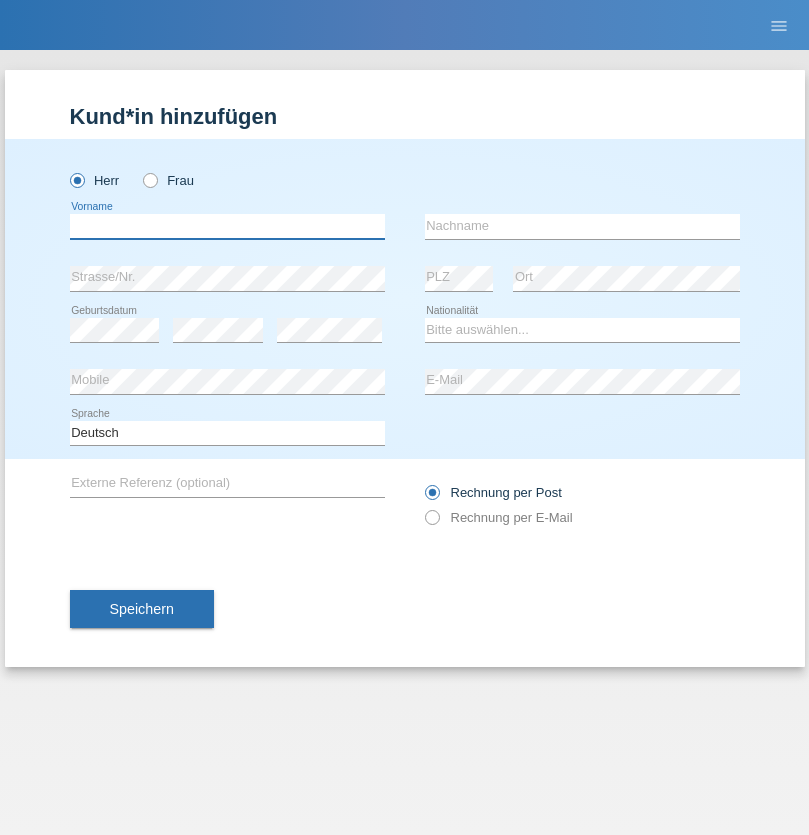 click at bounding box center (227, 226) 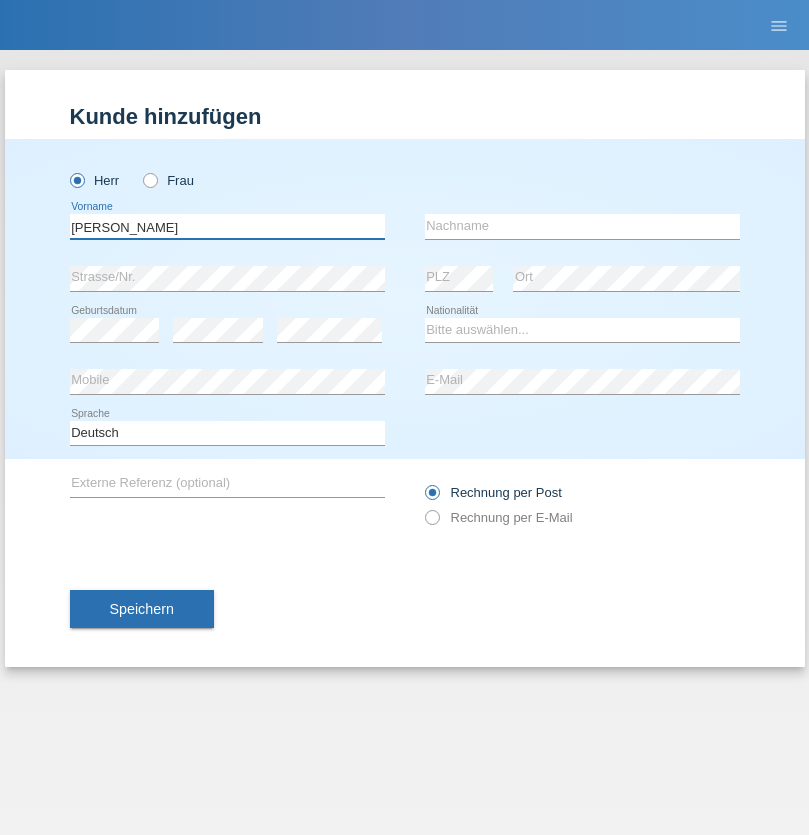 type on "[PERSON_NAME]" 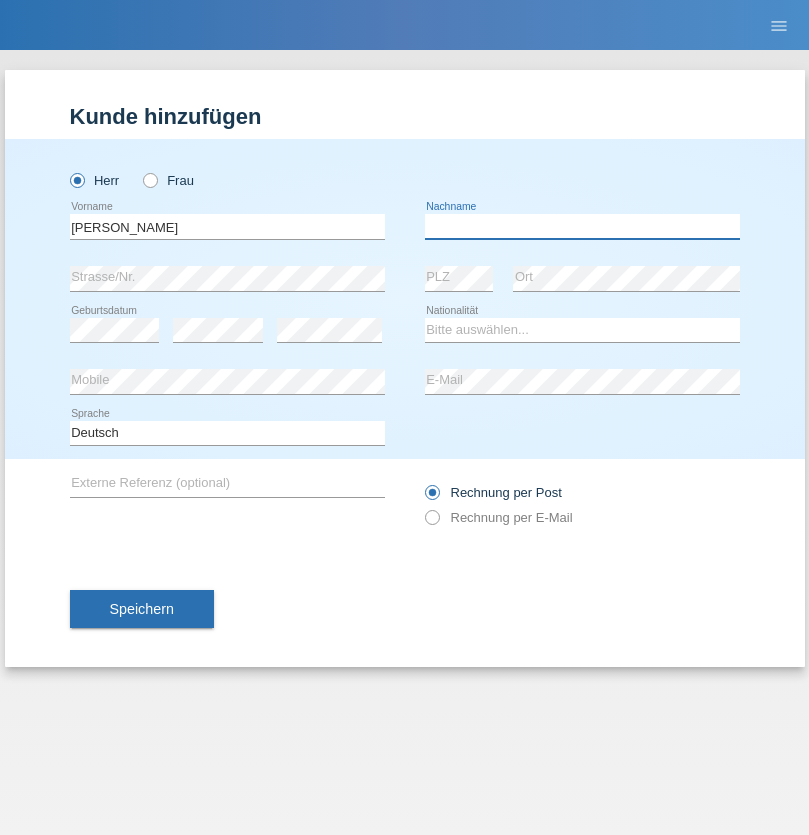click at bounding box center (582, 226) 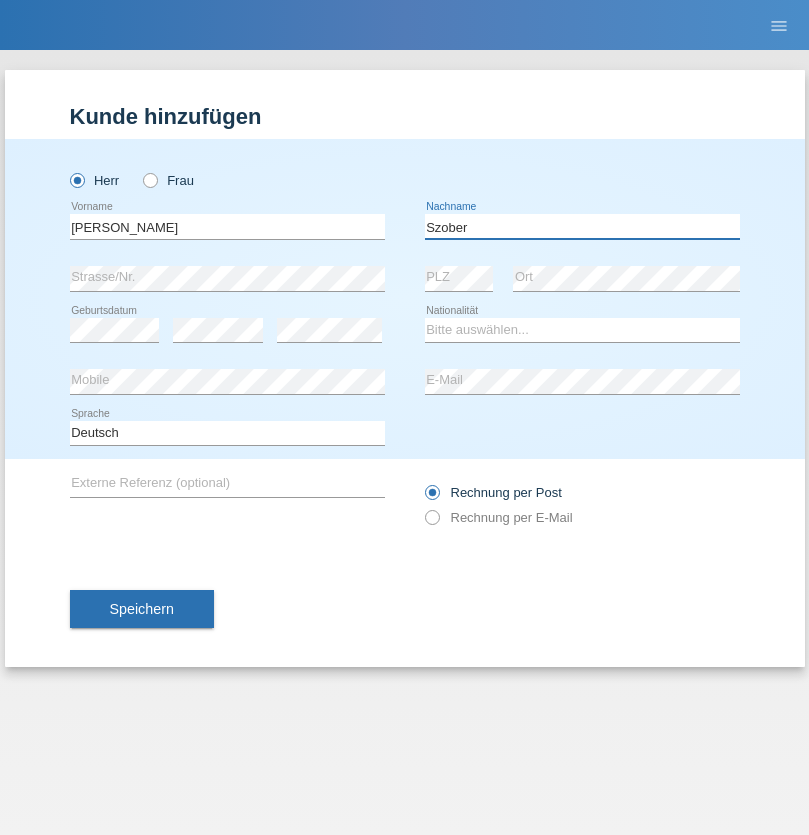 type on "Szober" 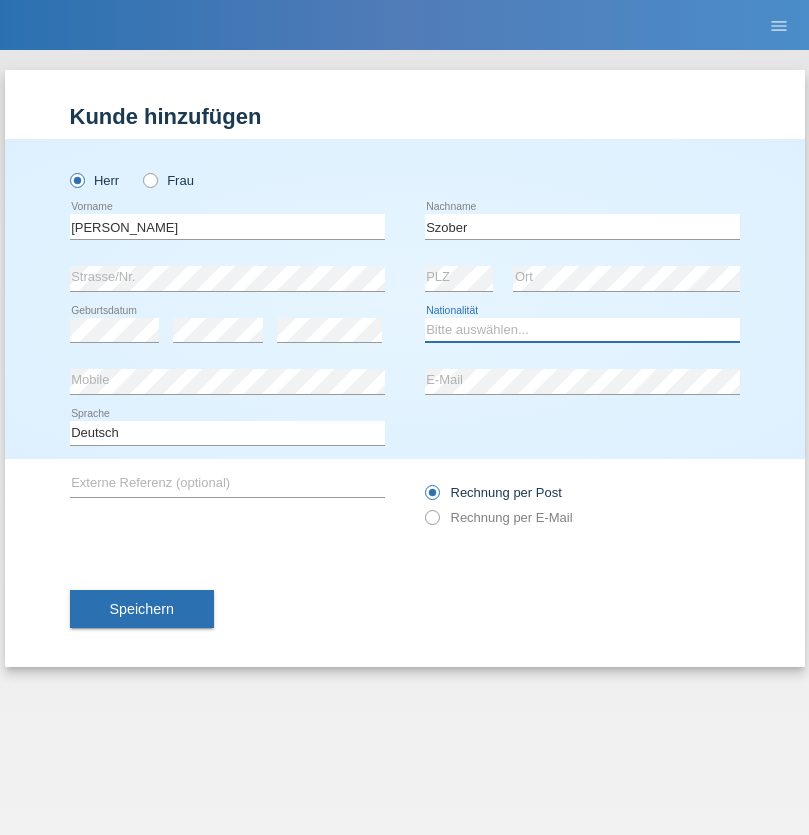 select on "PL" 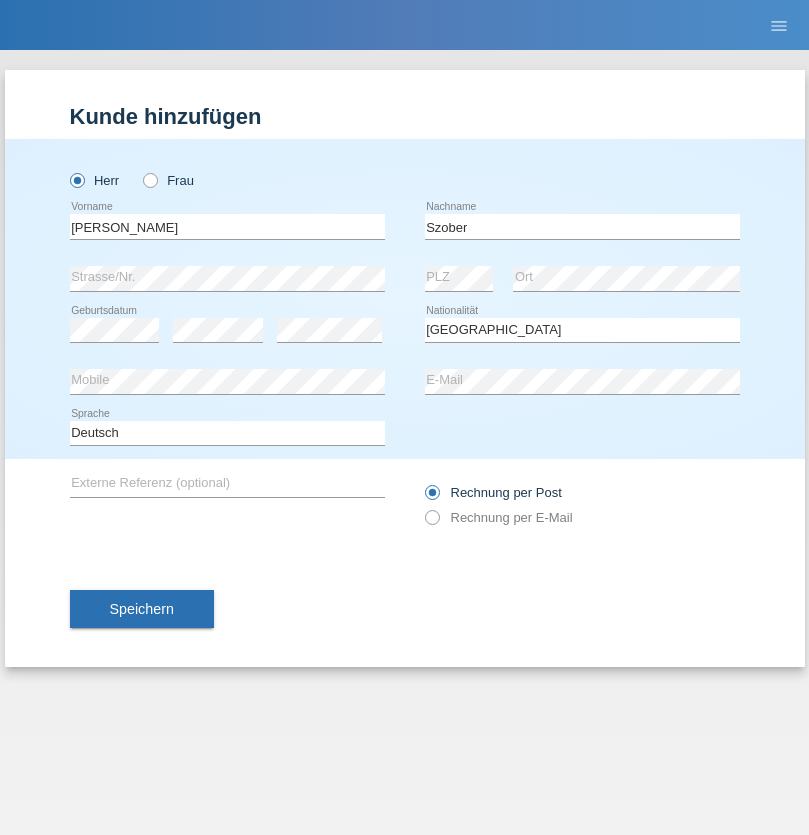 select on "C" 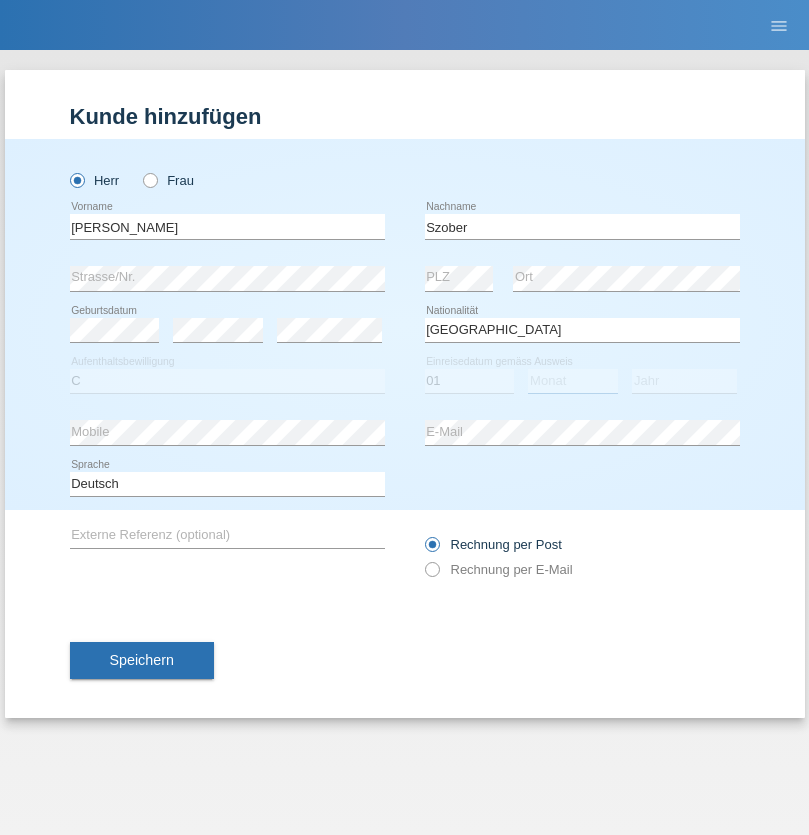 select on "05" 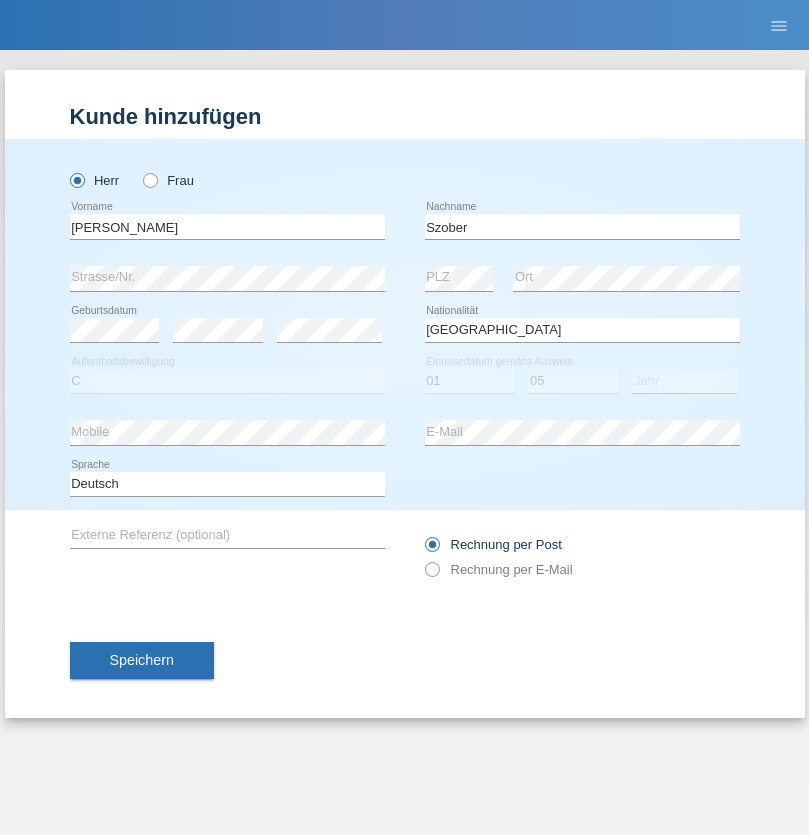 select on "2021" 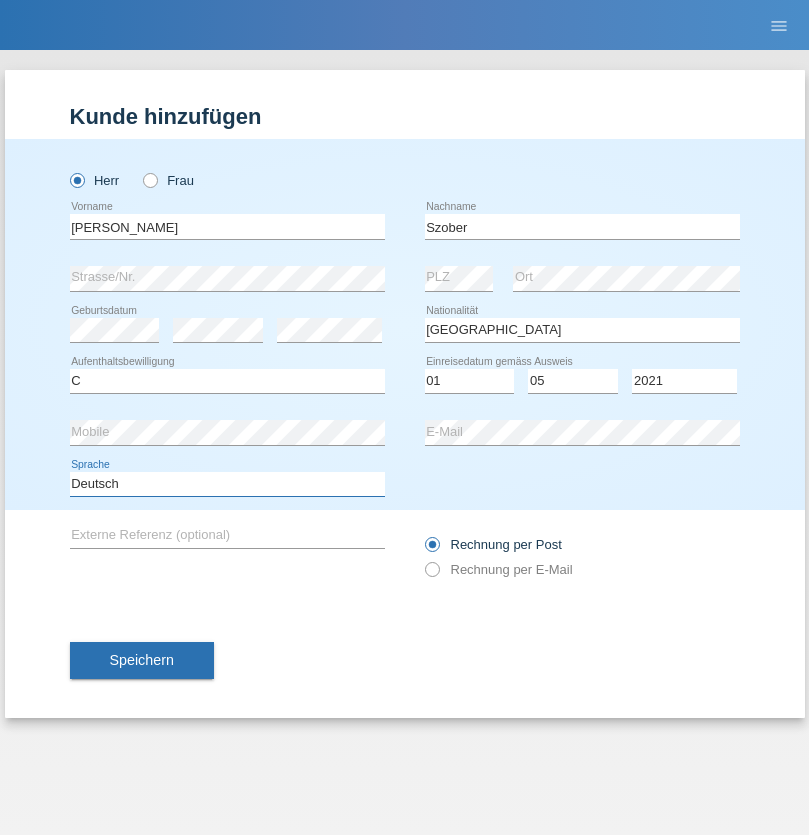 select on "en" 